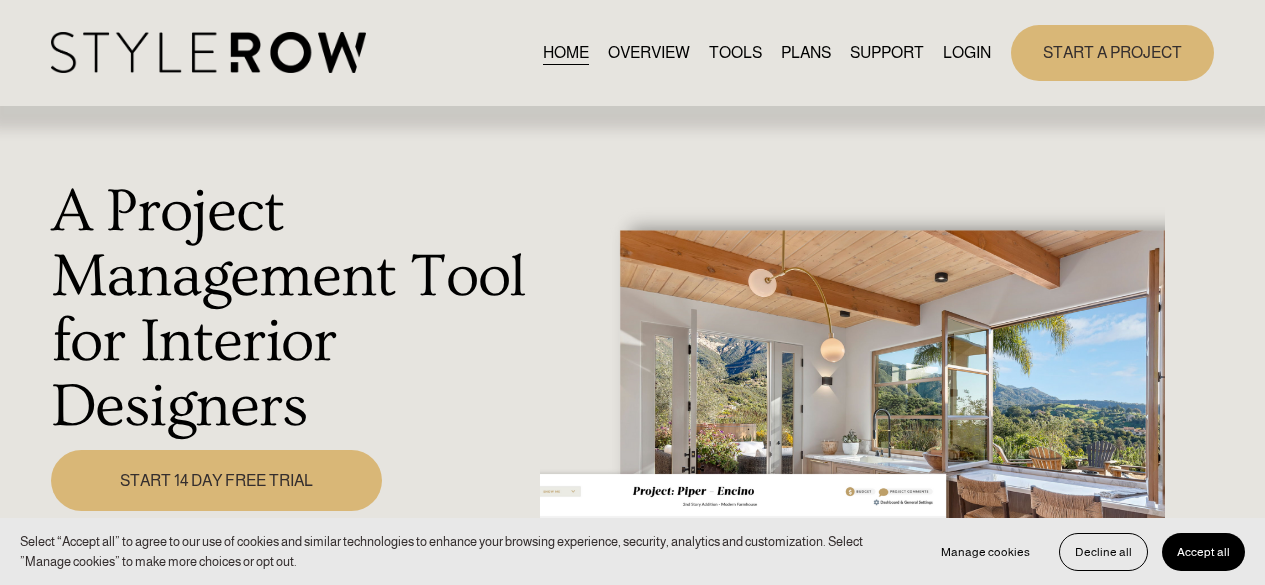 scroll, scrollTop: 0, scrollLeft: 0, axis: both 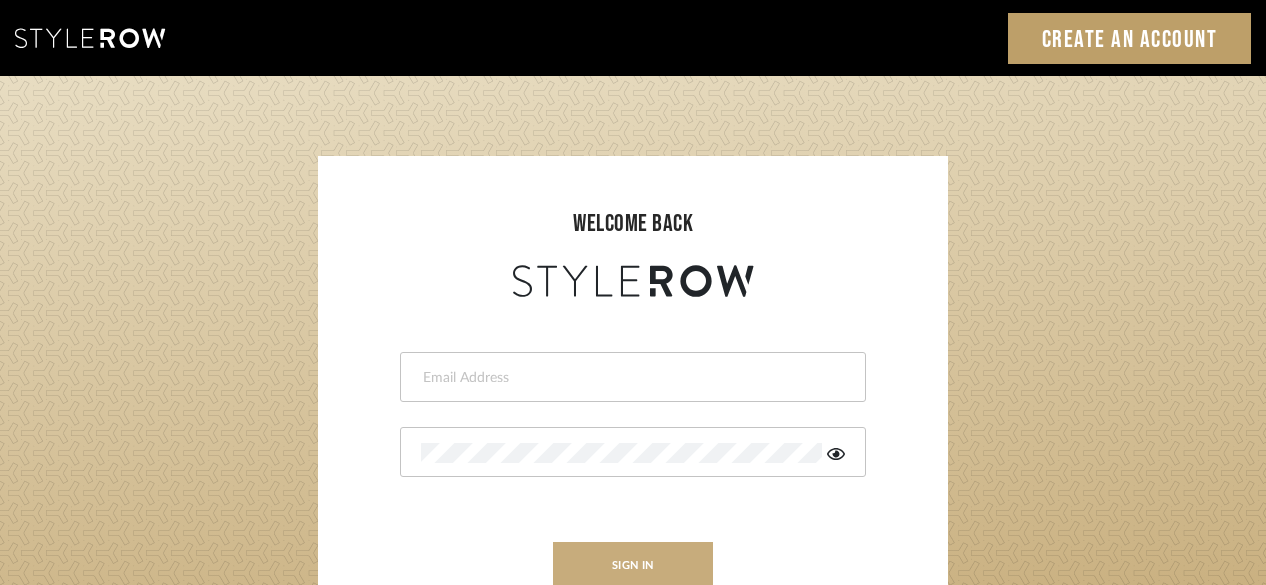 type on "[PERSON_NAME][EMAIL_ADDRESS][DOMAIN_NAME]" 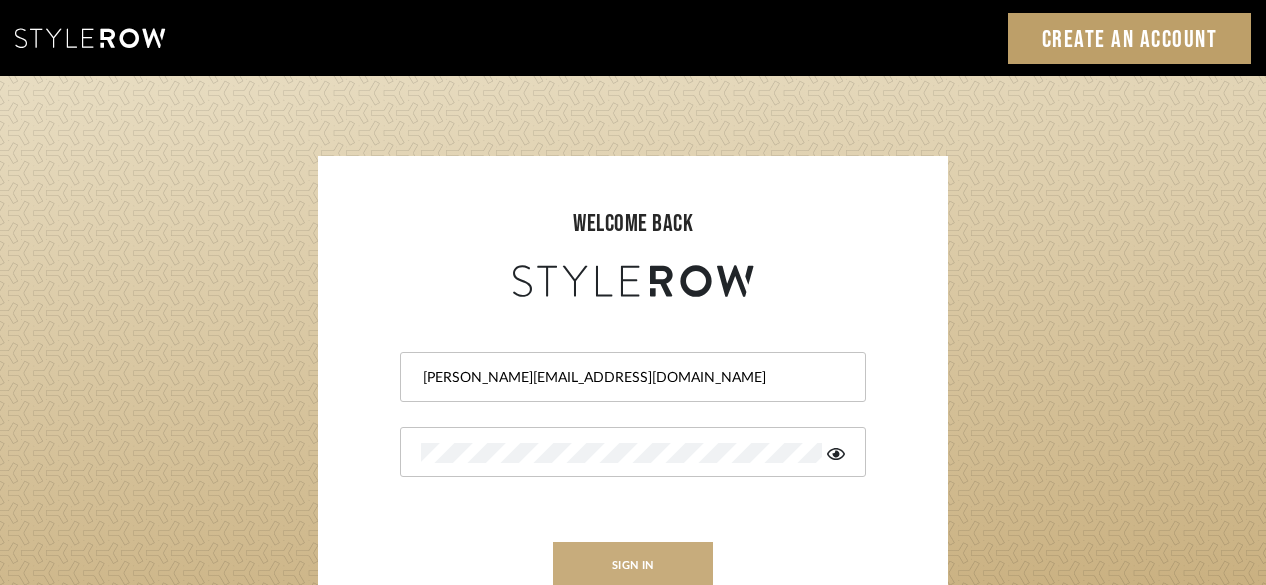 click on "sign in" at bounding box center (633, 565) 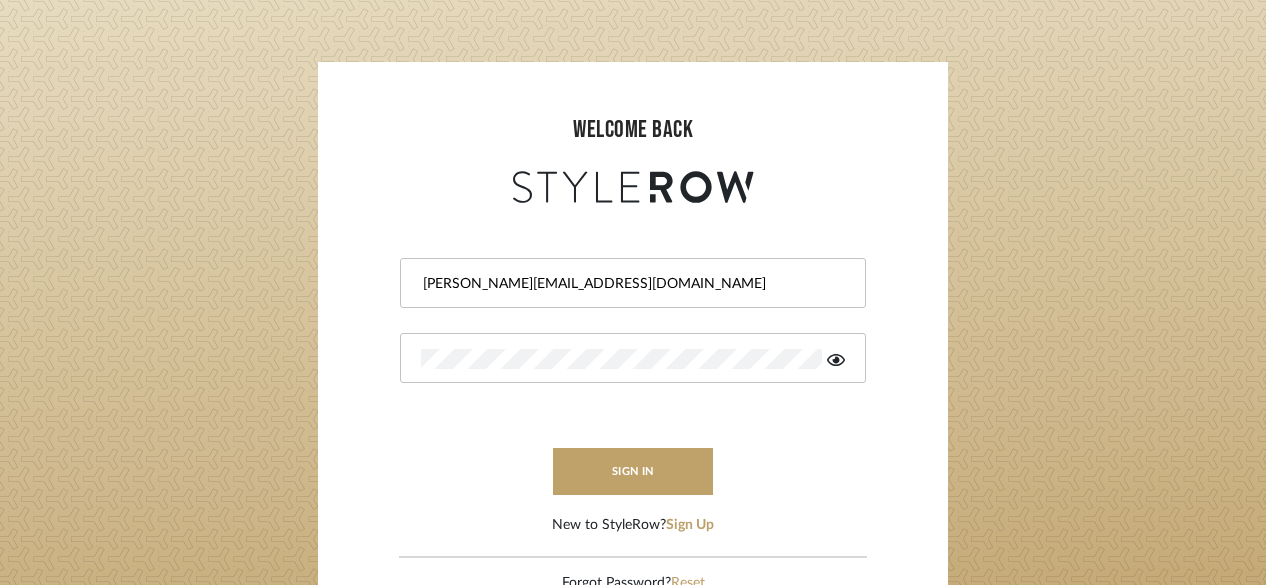 scroll, scrollTop: 100, scrollLeft: 0, axis: vertical 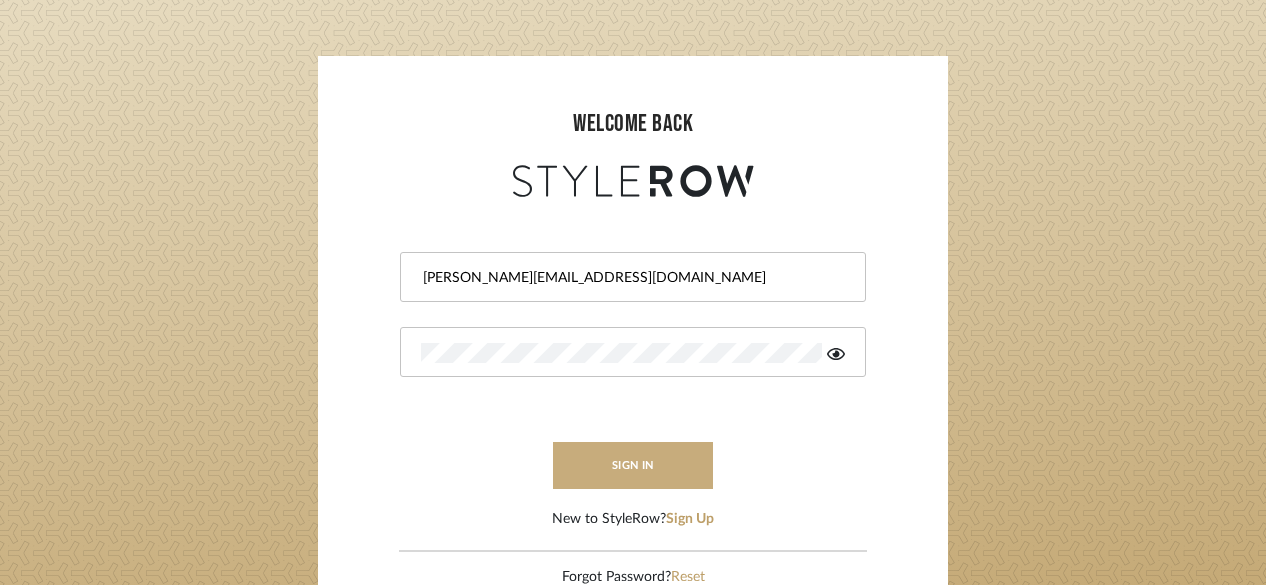 click on "sign in" at bounding box center [633, 465] 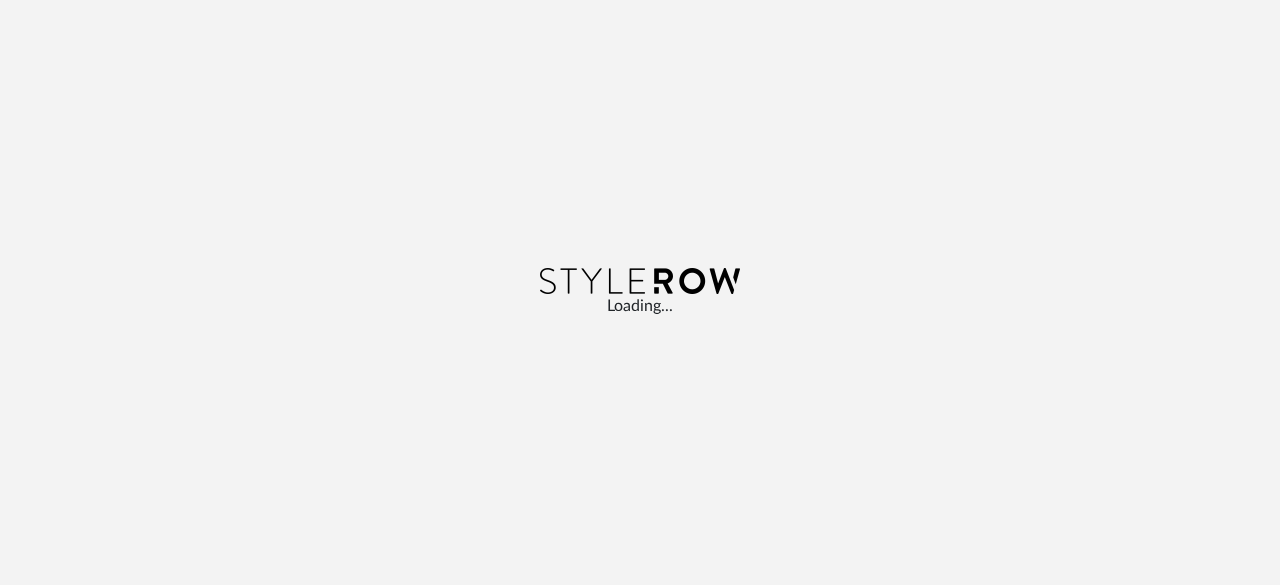 scroll, scrollTop: 0, scrollLeft: 0, axis: both 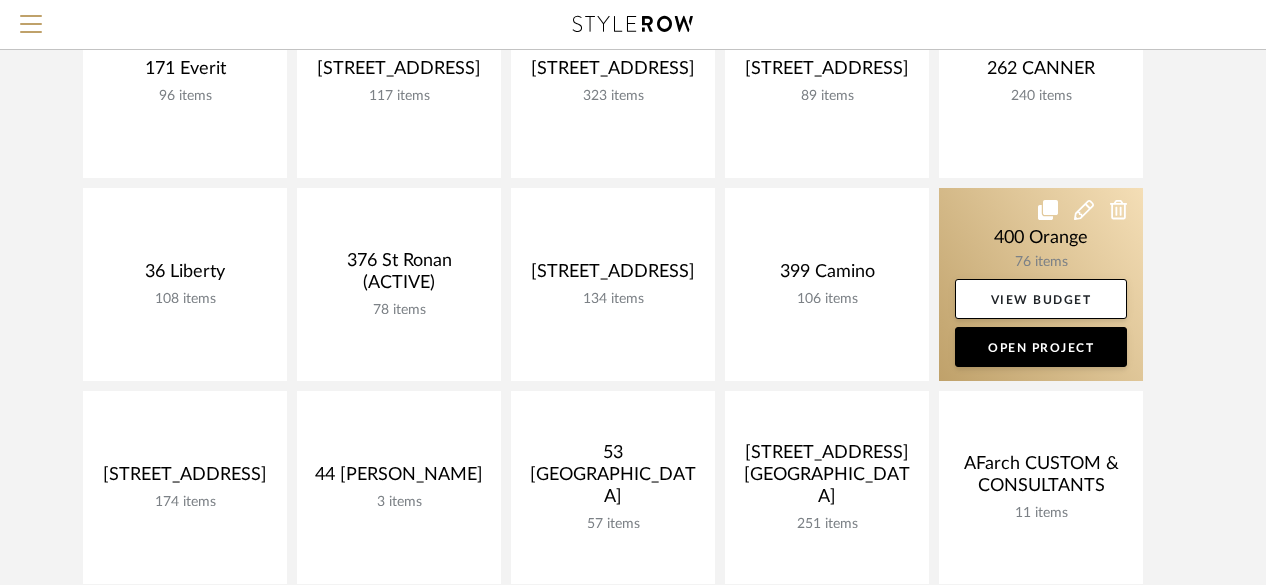 click 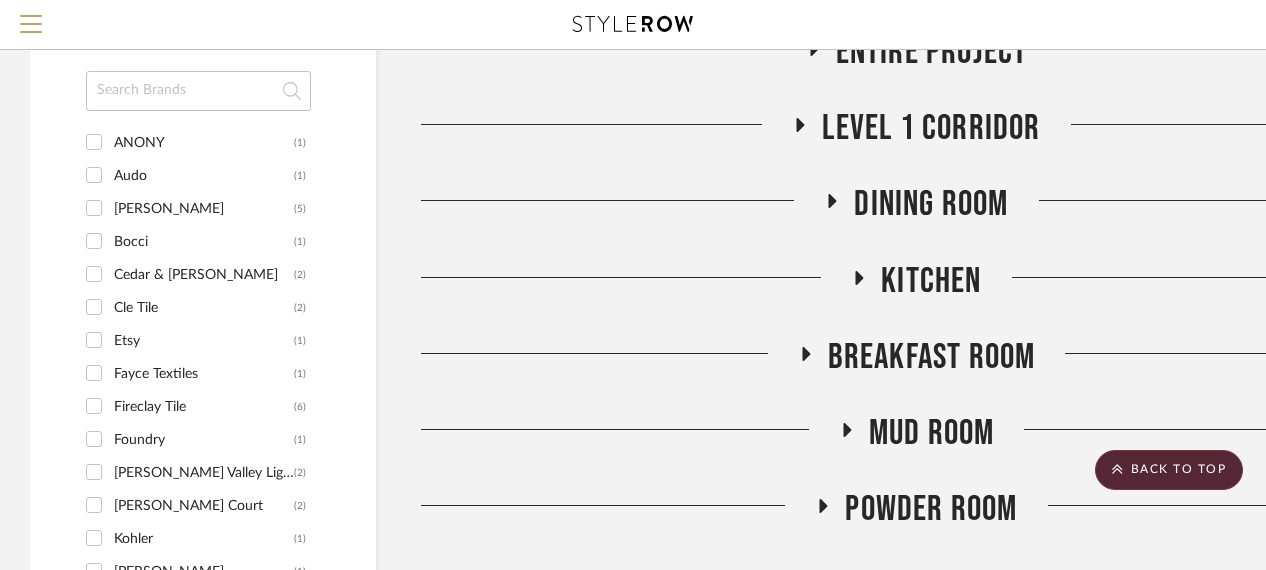 scroll, scrollTop: 1500, scrollLeft: 0, axis: vertical 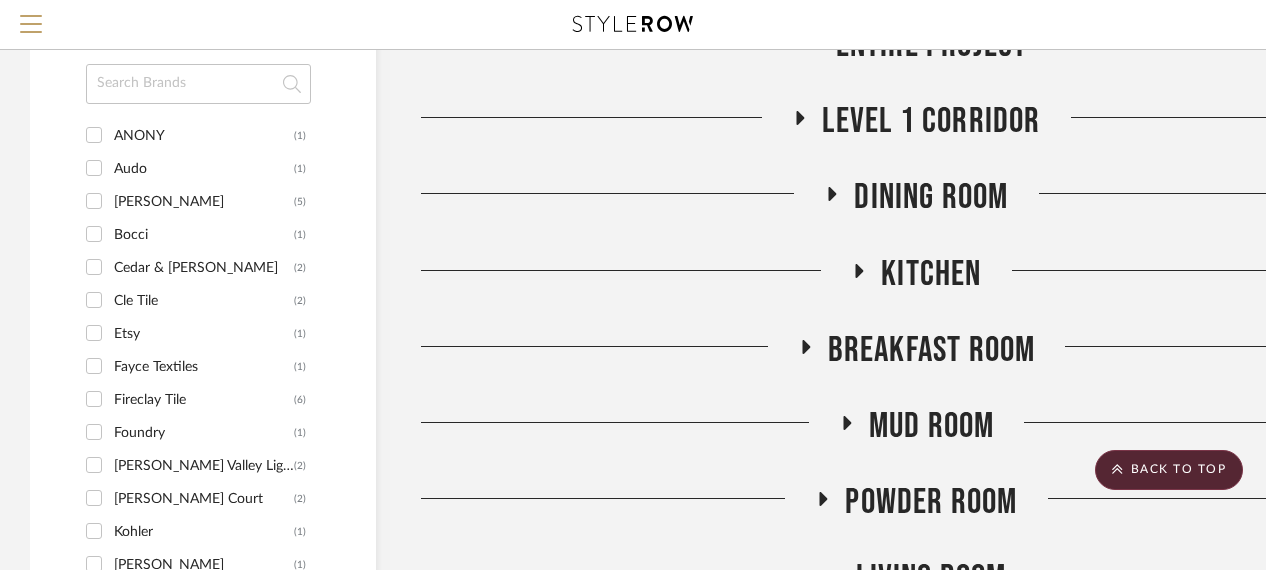 click on "Breakfast Room" 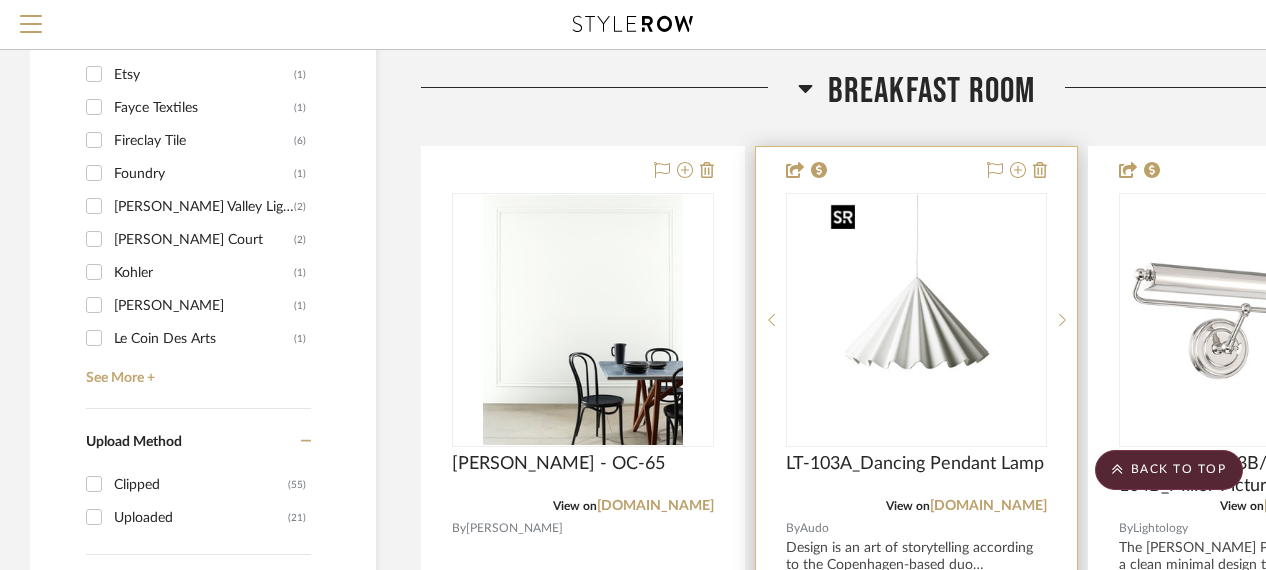 scroll, scrollTop: 1800, scrollLeft: 0, axis: vertical 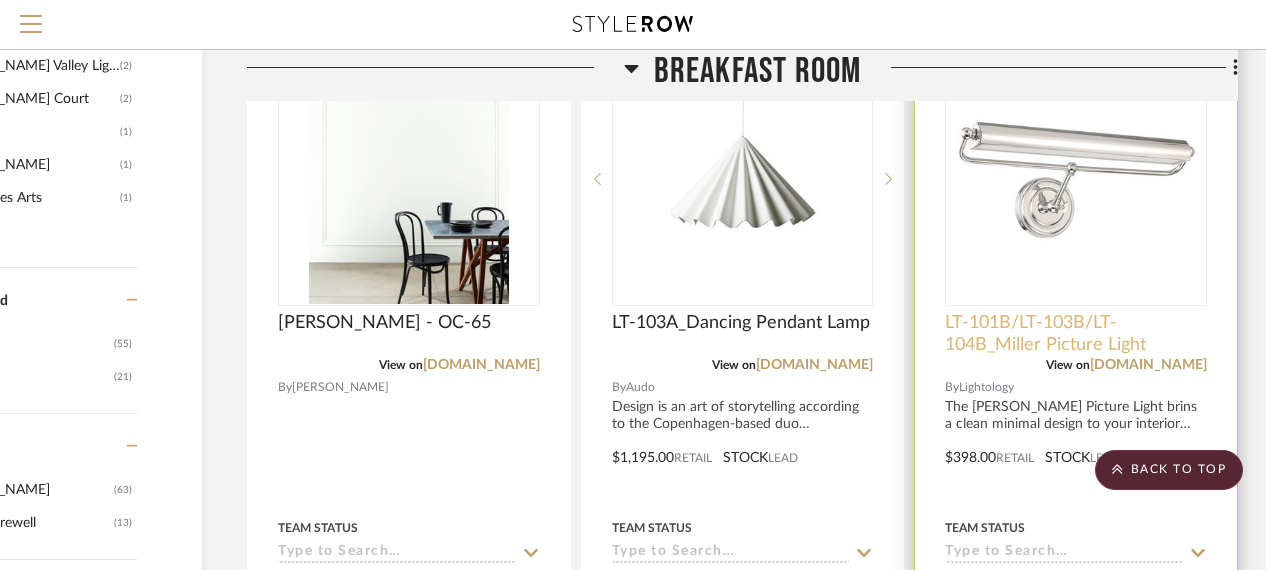 click on "LT-101B/LT-103B/LT-104B_Miller Picture Light" at bounding box center [1076, 334] 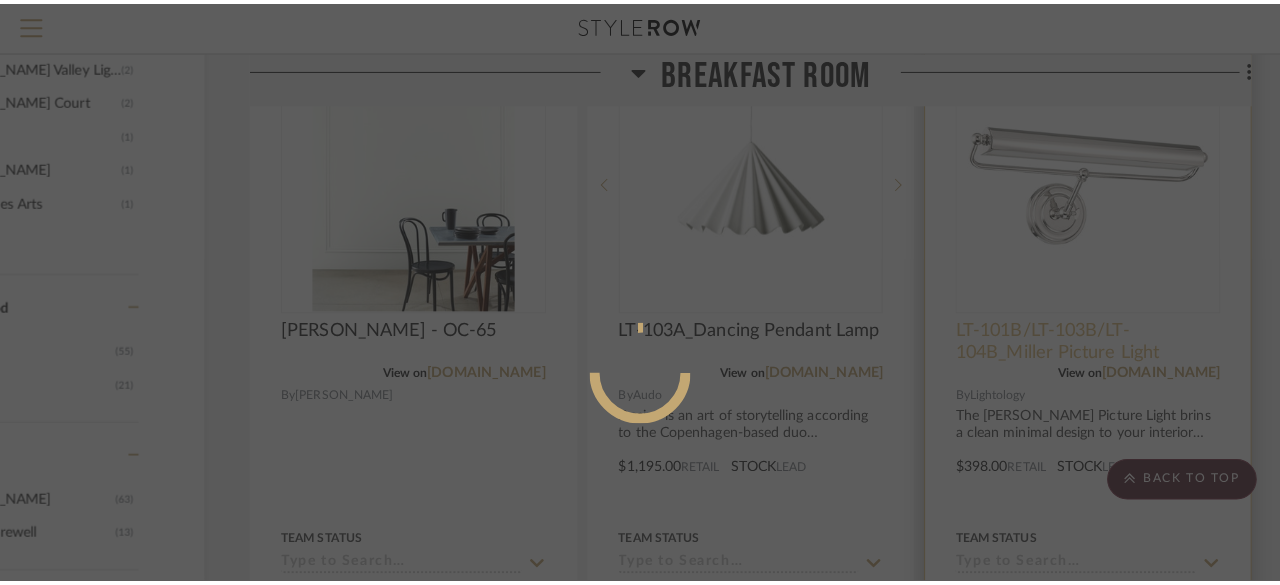 scroll, scrollTop: 0, scrollLeft: 0, axis: both 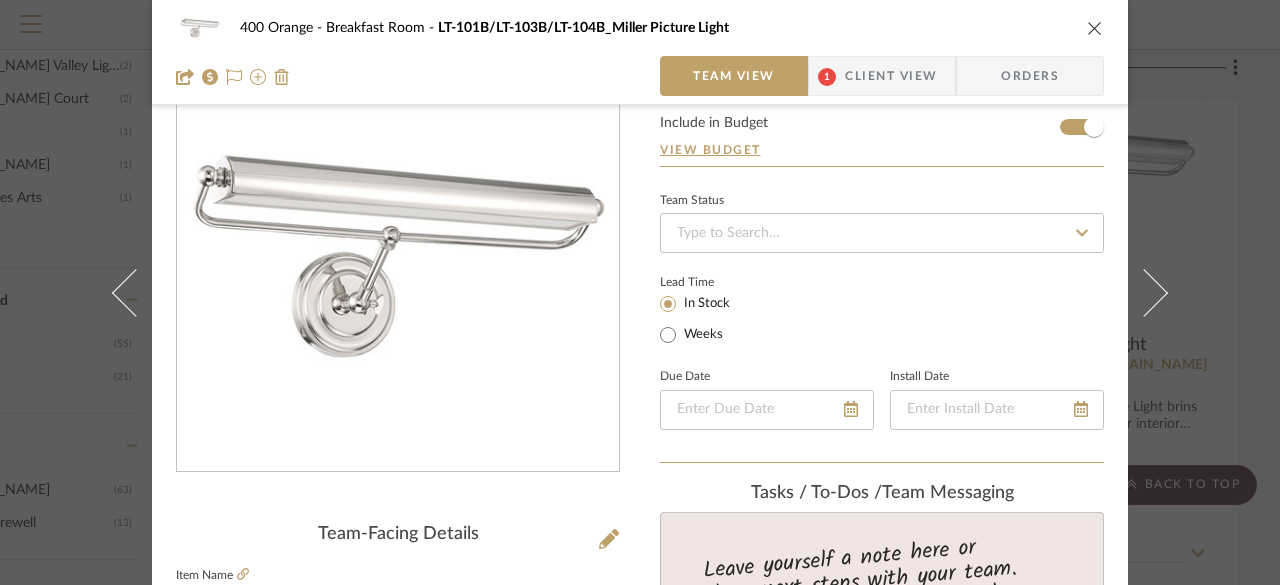 click at bounding box center (1095, 28) 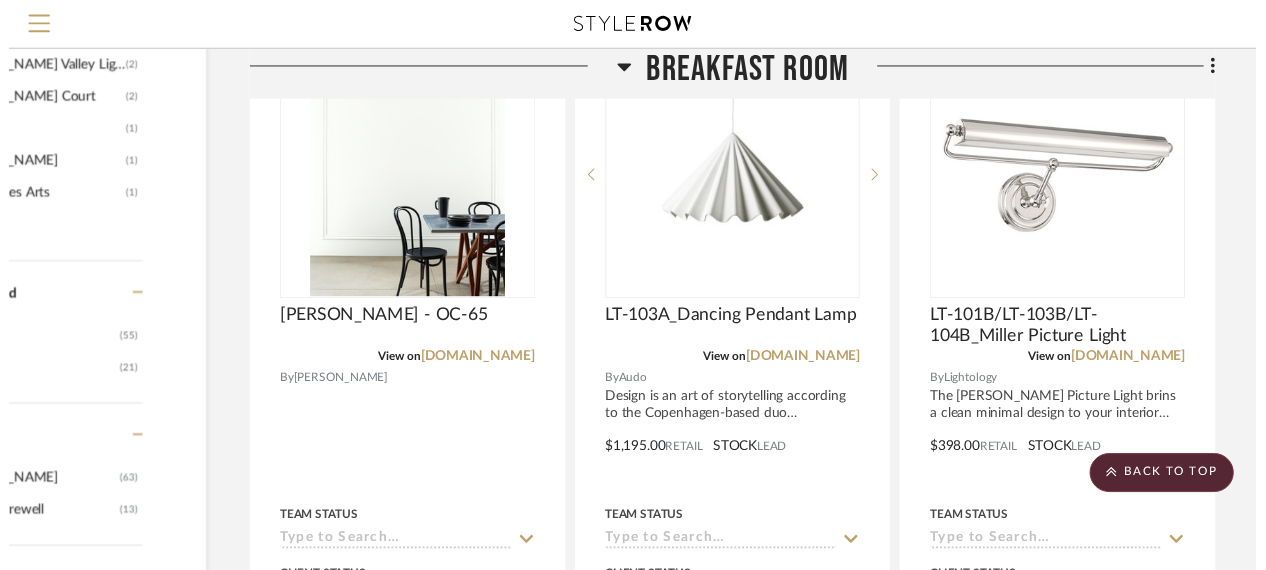 scroll, scrollTop: 1900, scrollLeft: 174, axis: both 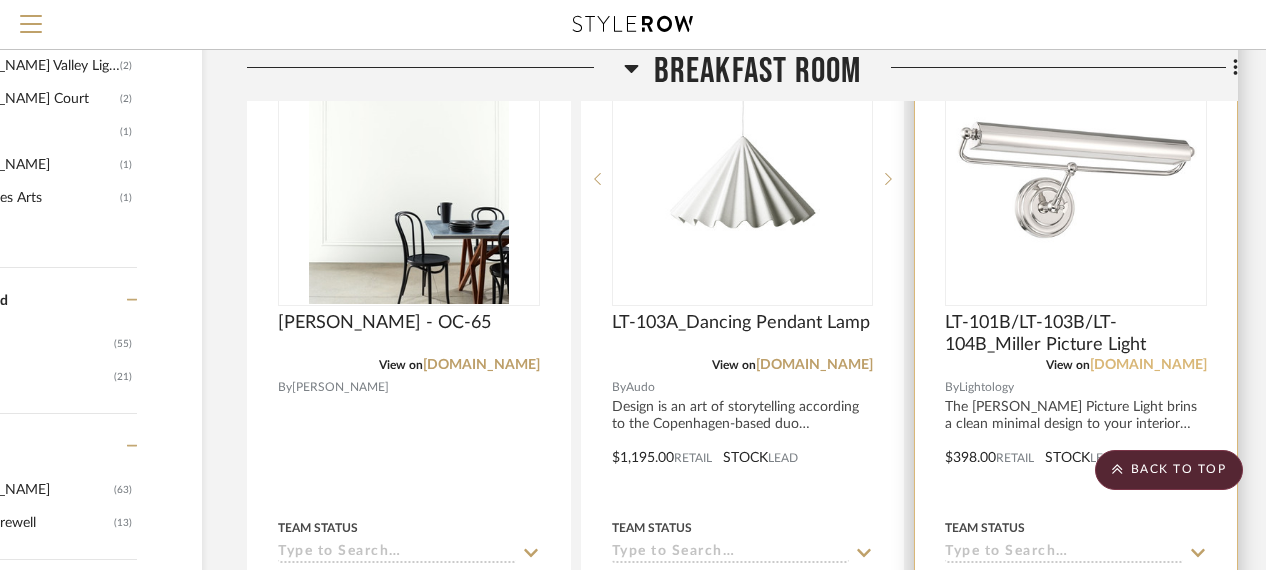 click on "[DOMAIN_NAME]" at bounding box center (1148, 365) 